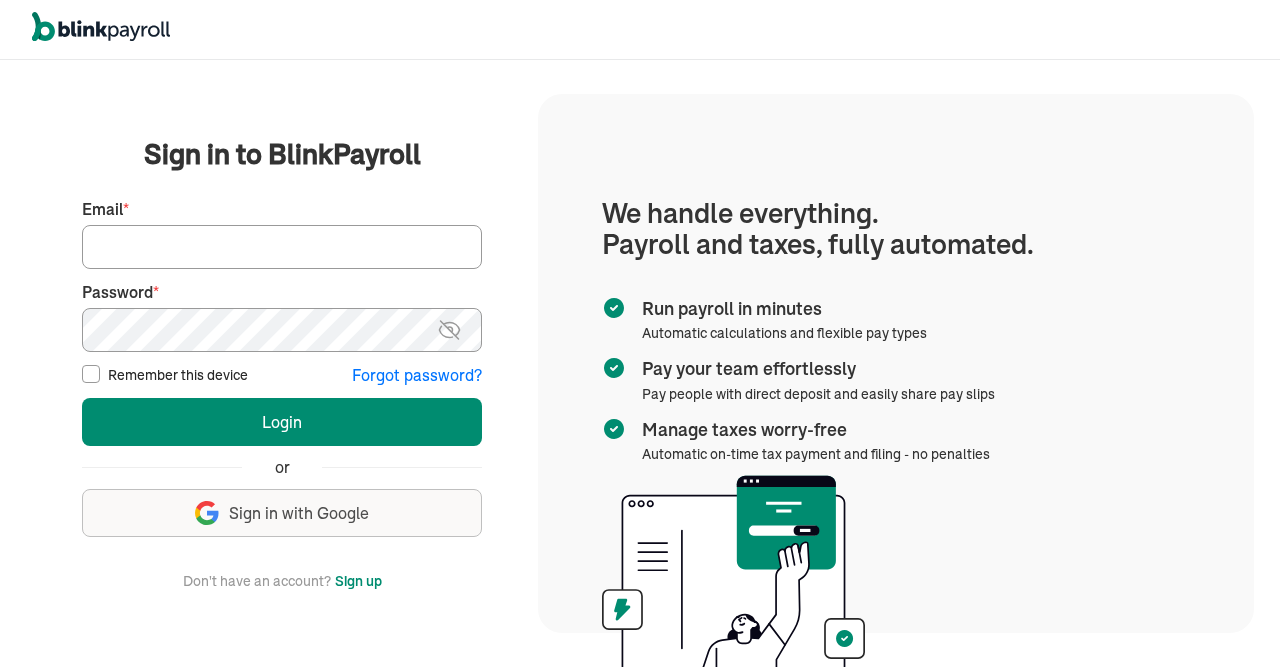 scroll, scrollTop: 0, scrollLeft: 0, axis: both 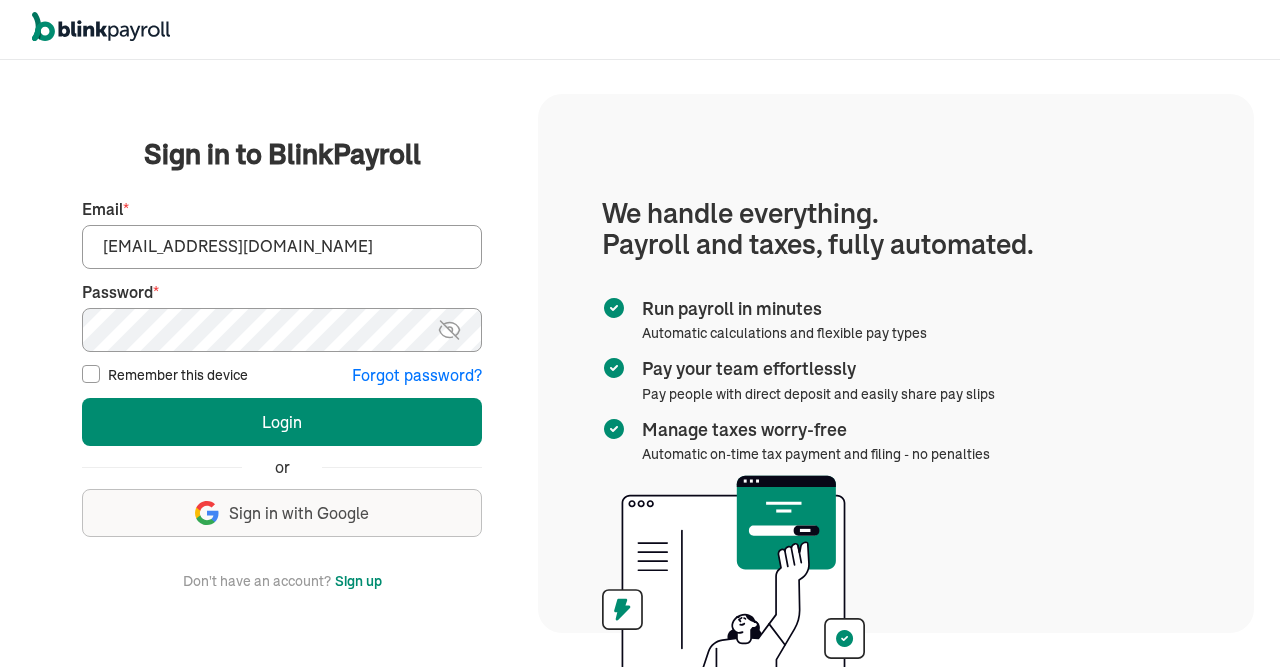 type on "info@techdatumsolutions.com" 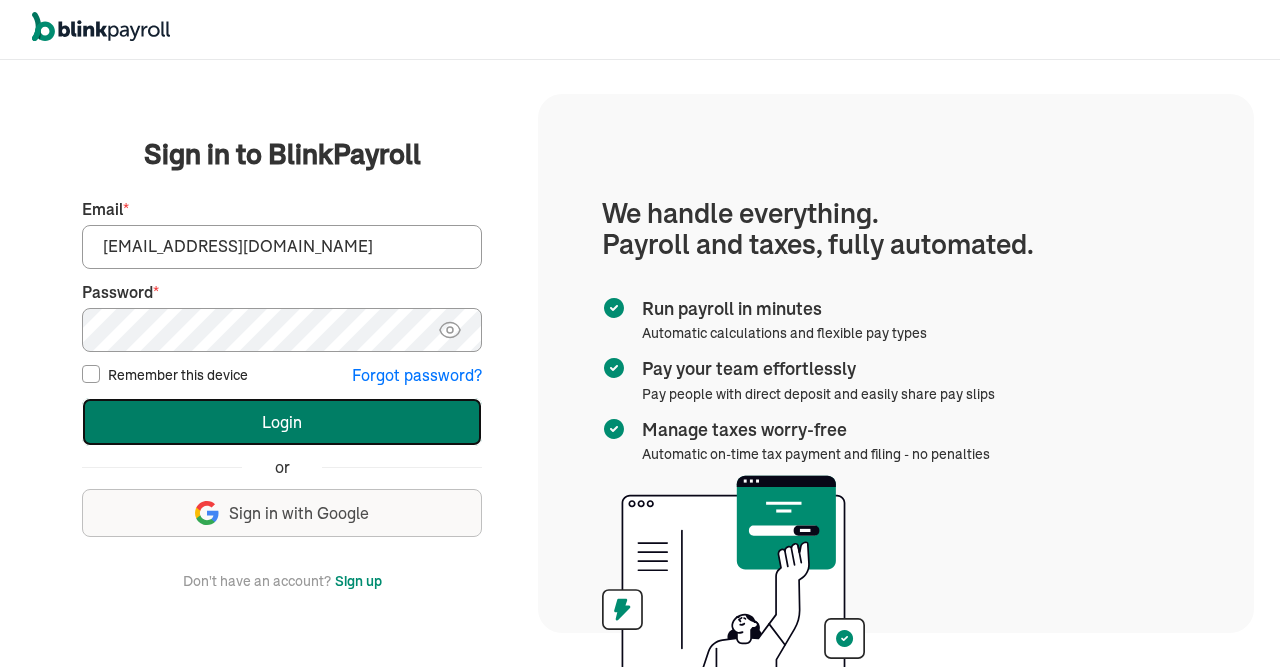 click on "Login" at bounding box center (282, 422) 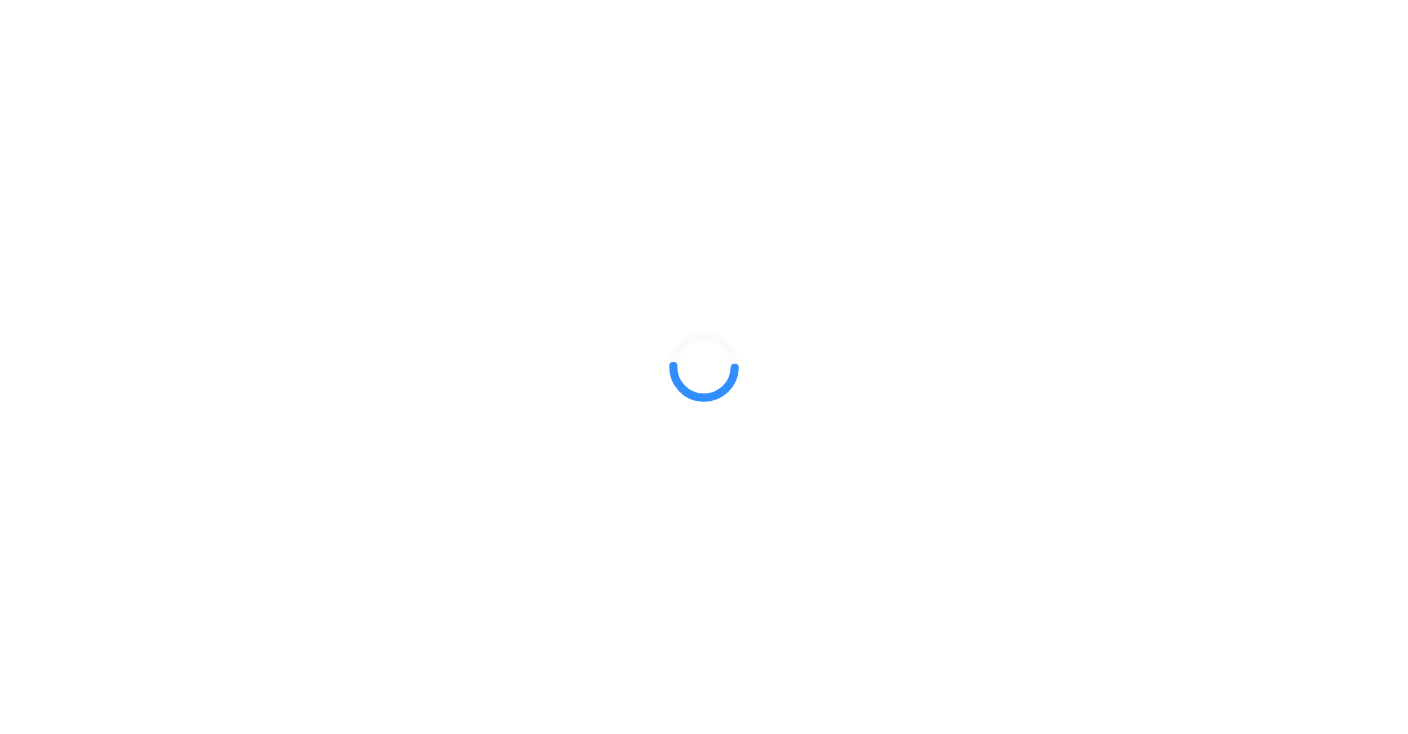 scroll, scrollTop: 0, scrollLeft: 0, axis: both 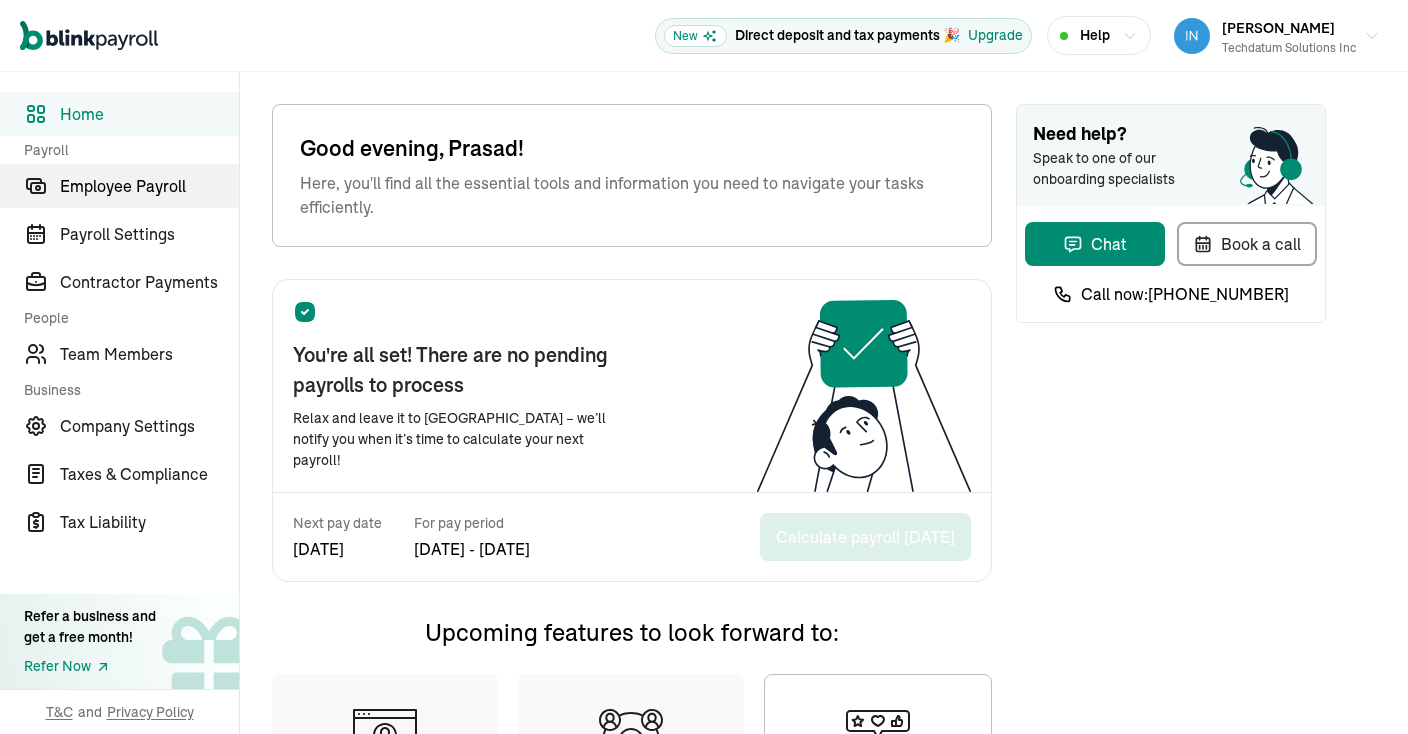click on "Employee Payroll" at bounding box center (149, 186) 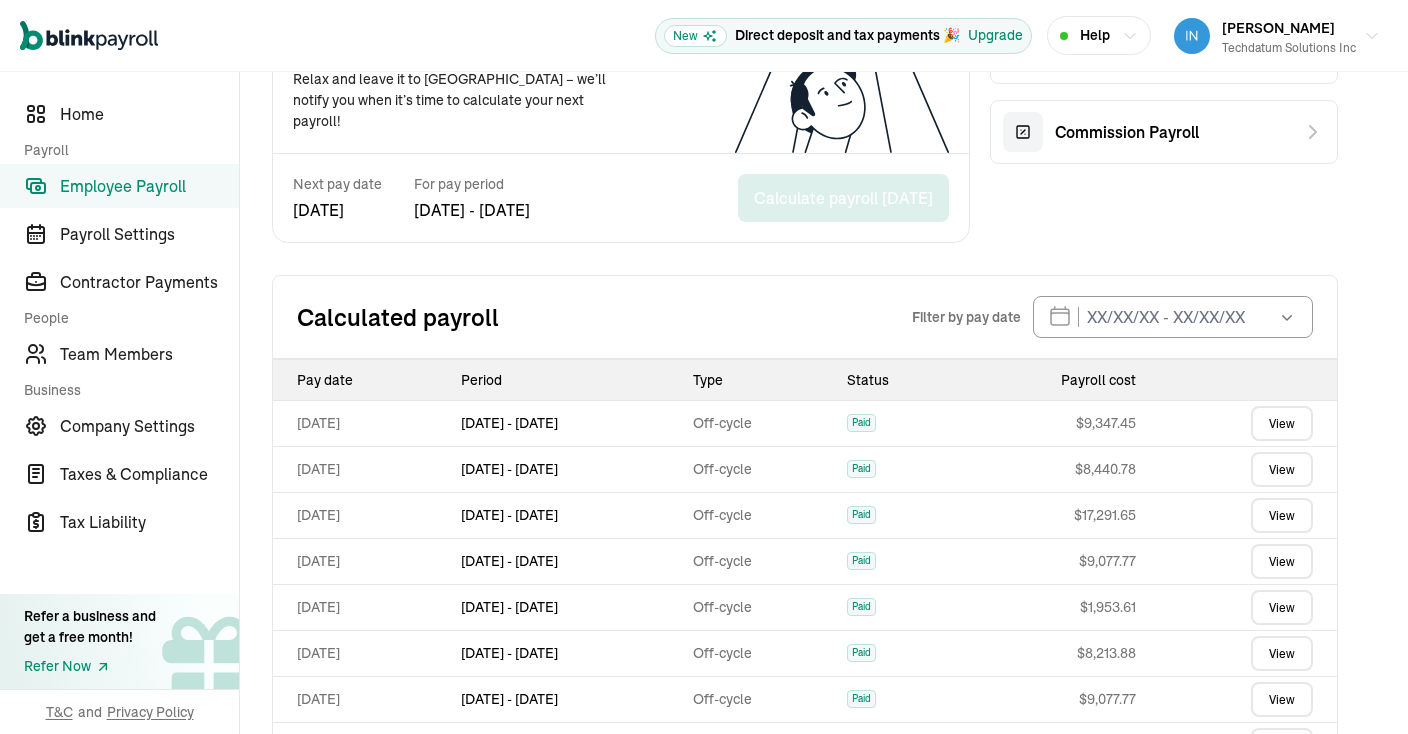 scroll, scrollTop: 98, scrollLeft: 0, axis: vertical 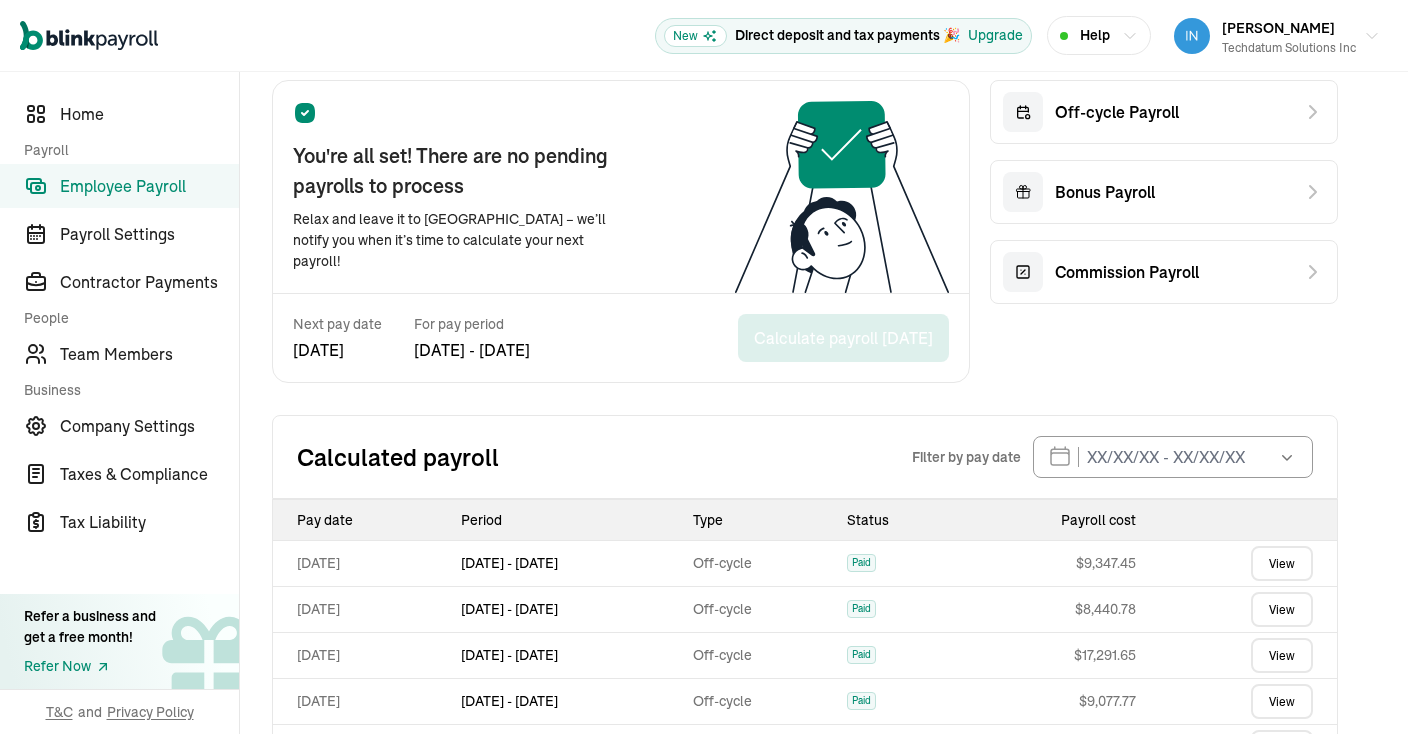 click on "Employee Payroll" at bounding box center [149, 186] 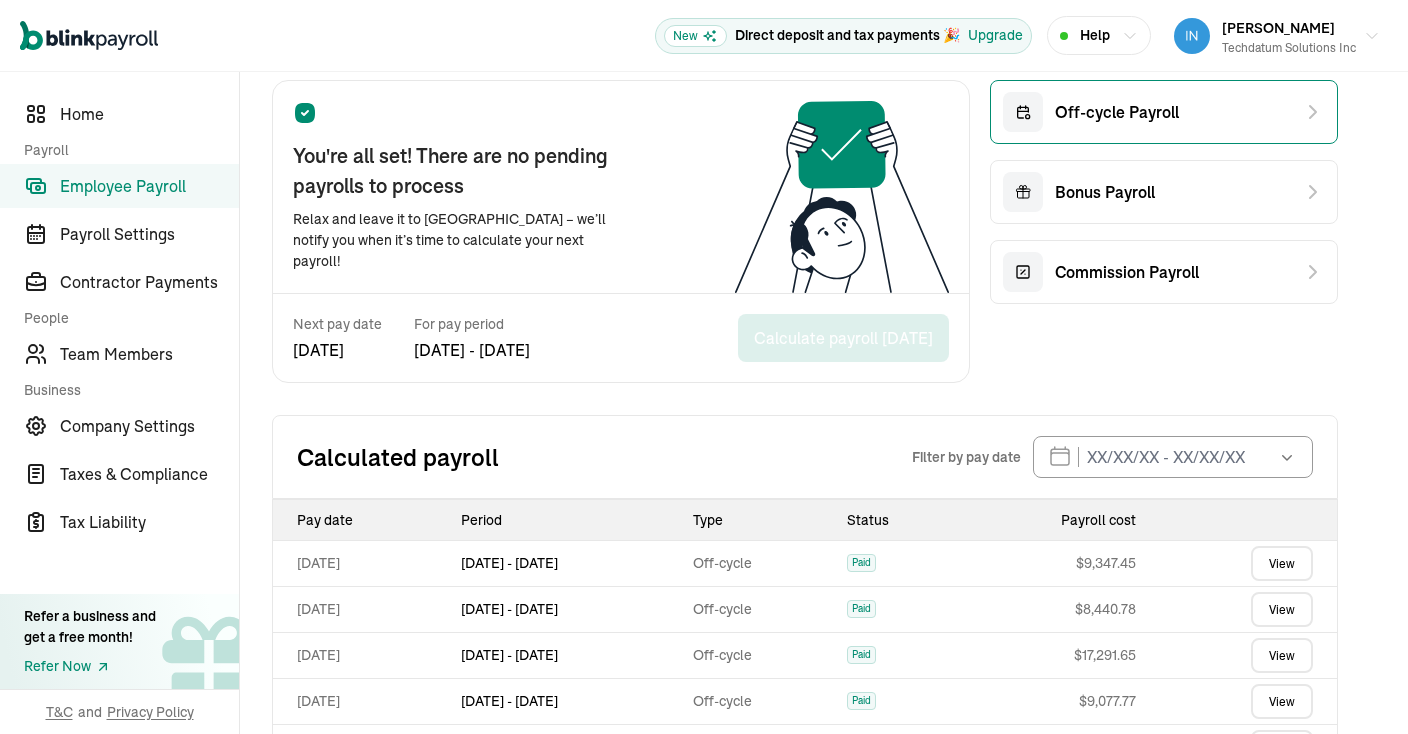 click on "Off-cycle Payroll" at bounding box center [1164, 112] 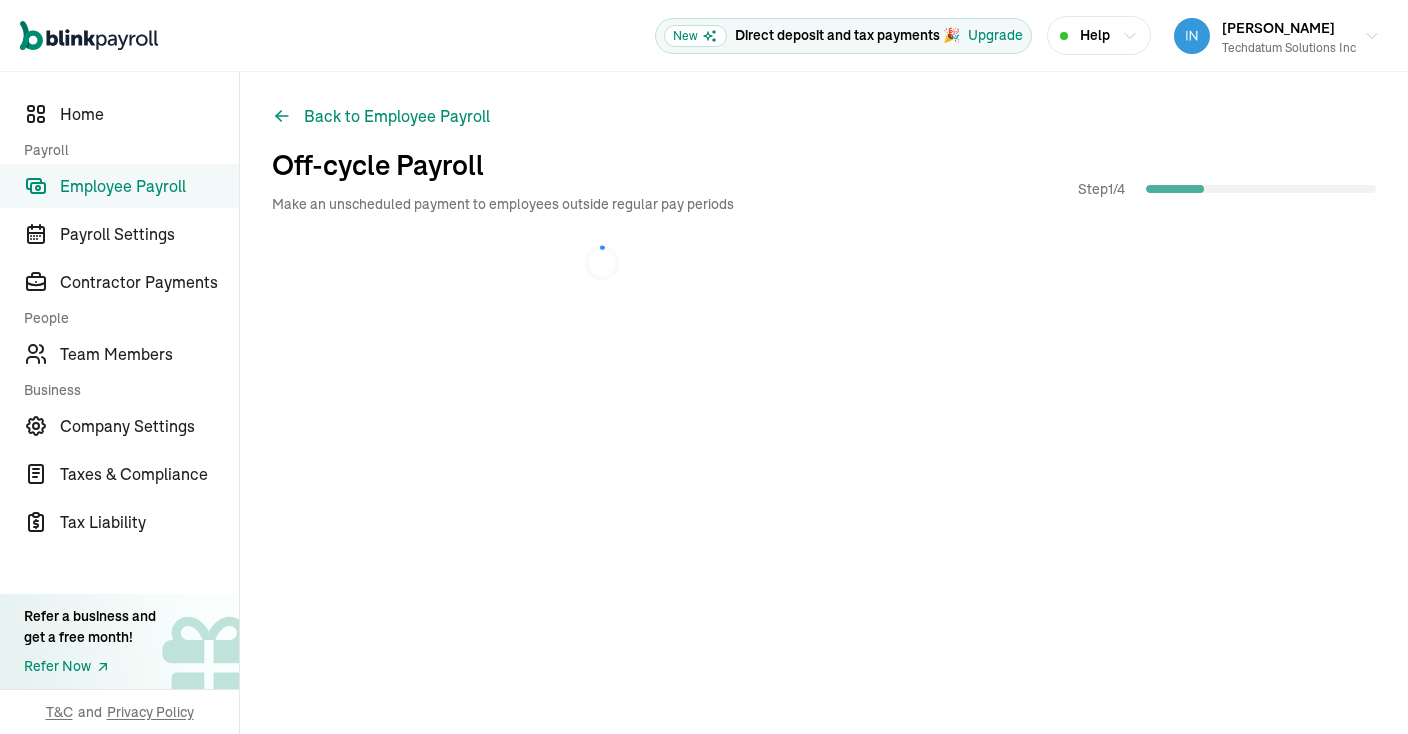 scroll, scrollTop: 0, scrollLeft: 0, axis: both 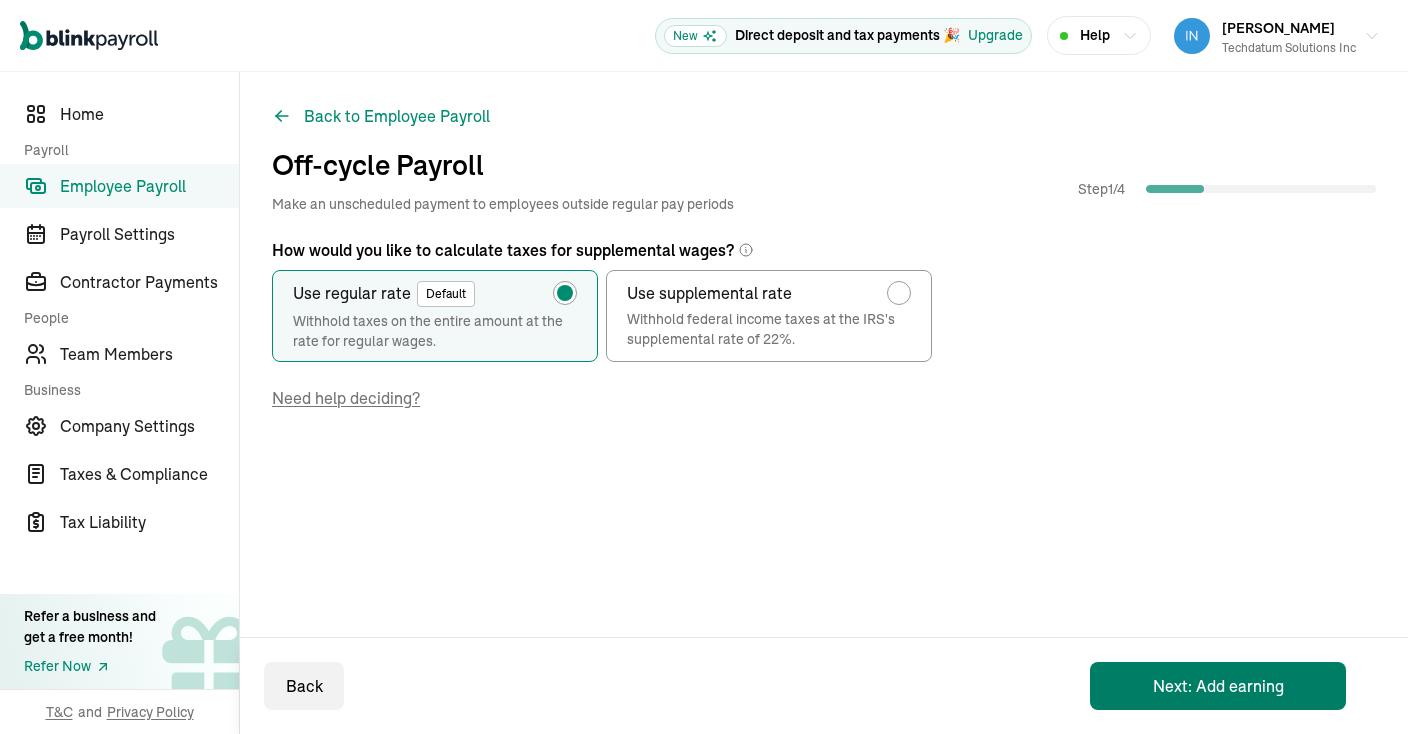 click on "Next: Add earning" at bounding box center [1218, 686] 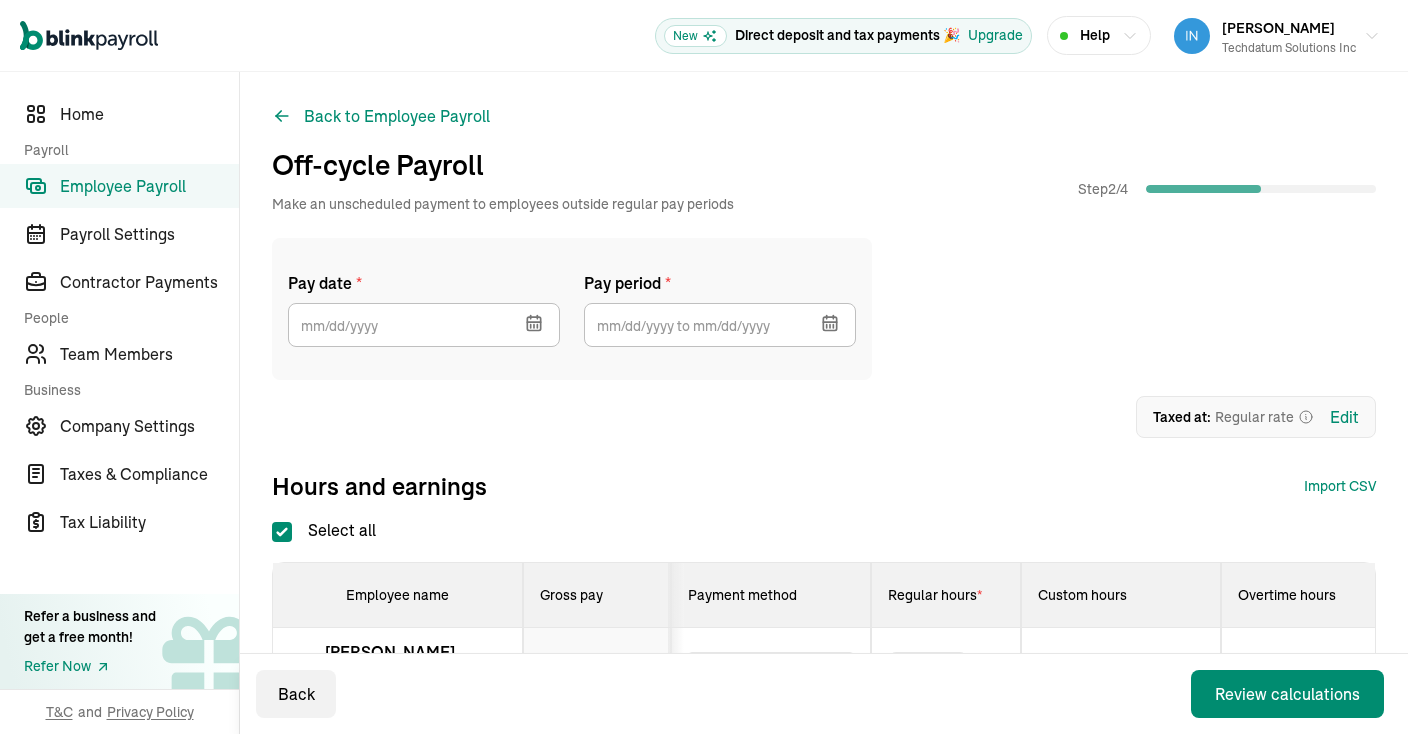 click 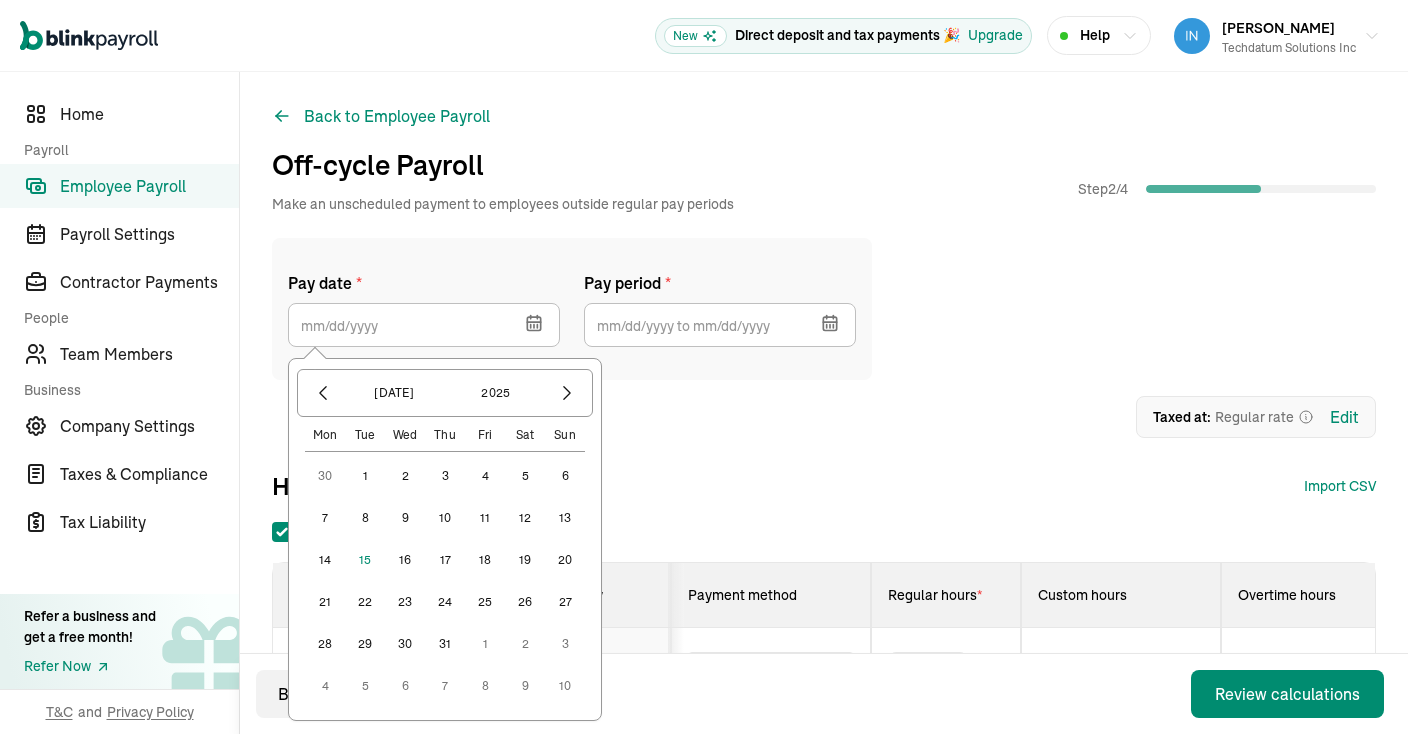 click on "15" at bounding box center [365, 560] 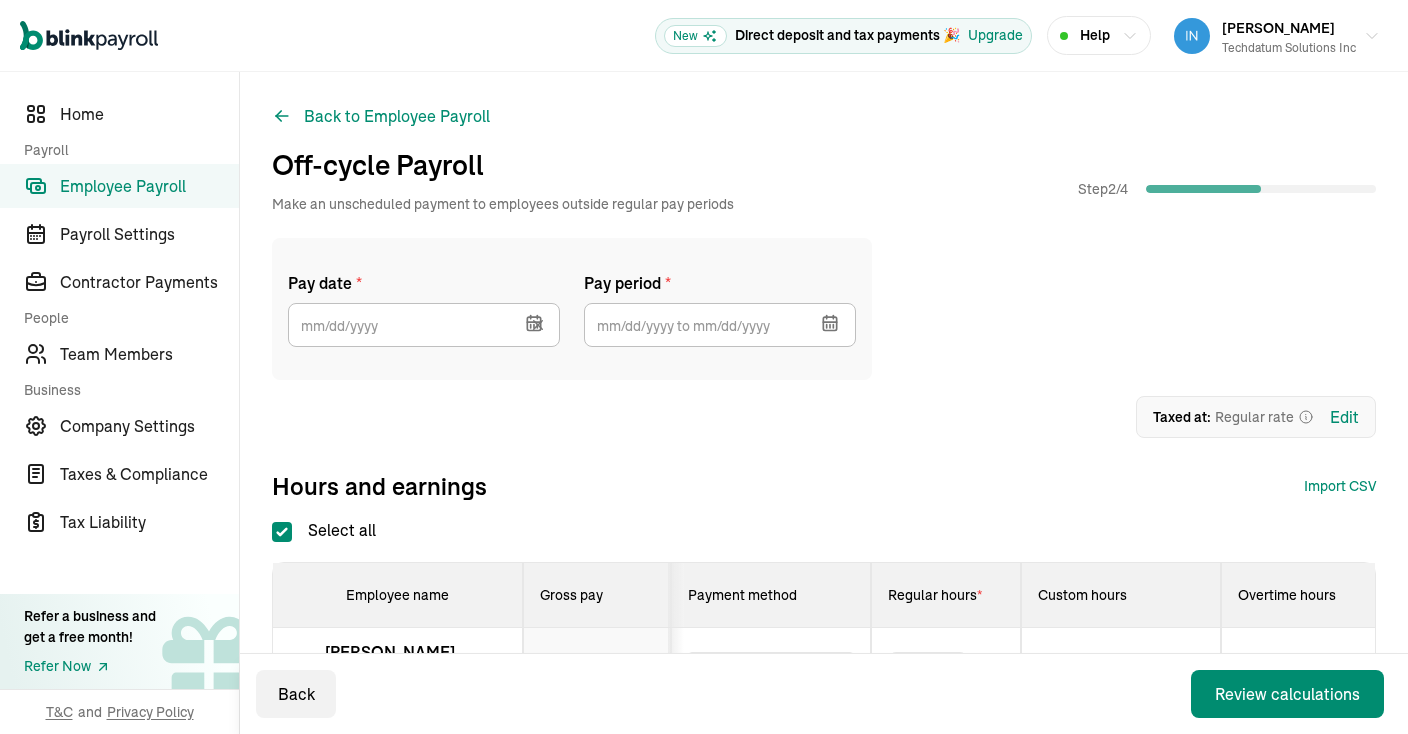type on "[DATE]" 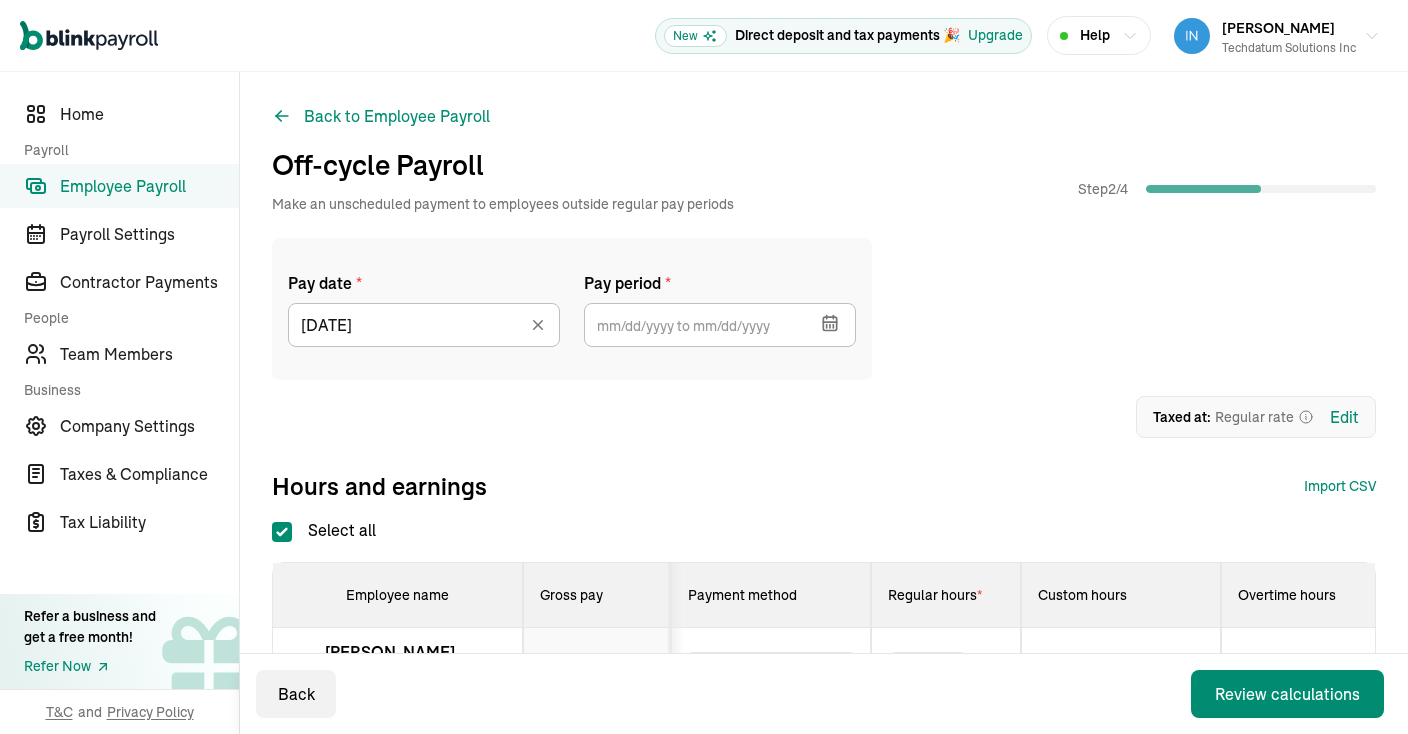 click 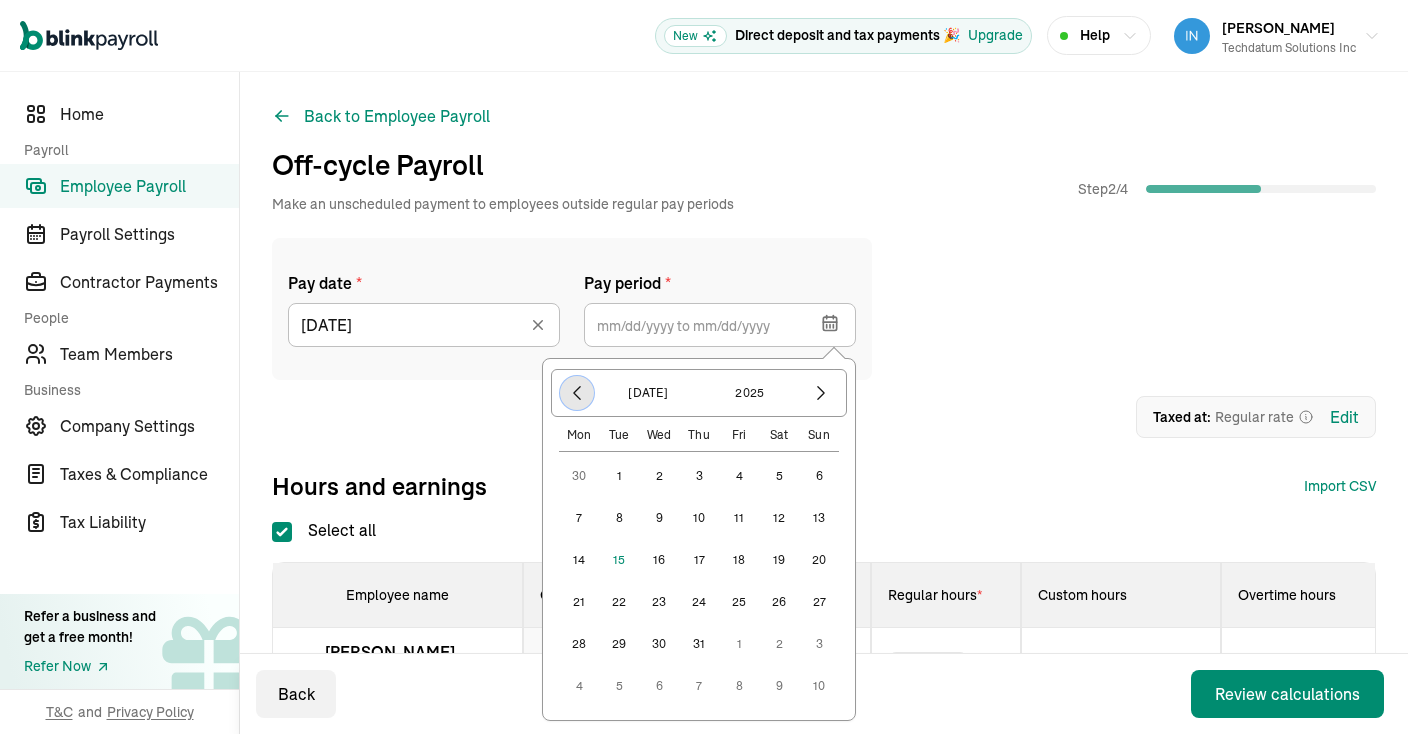 click 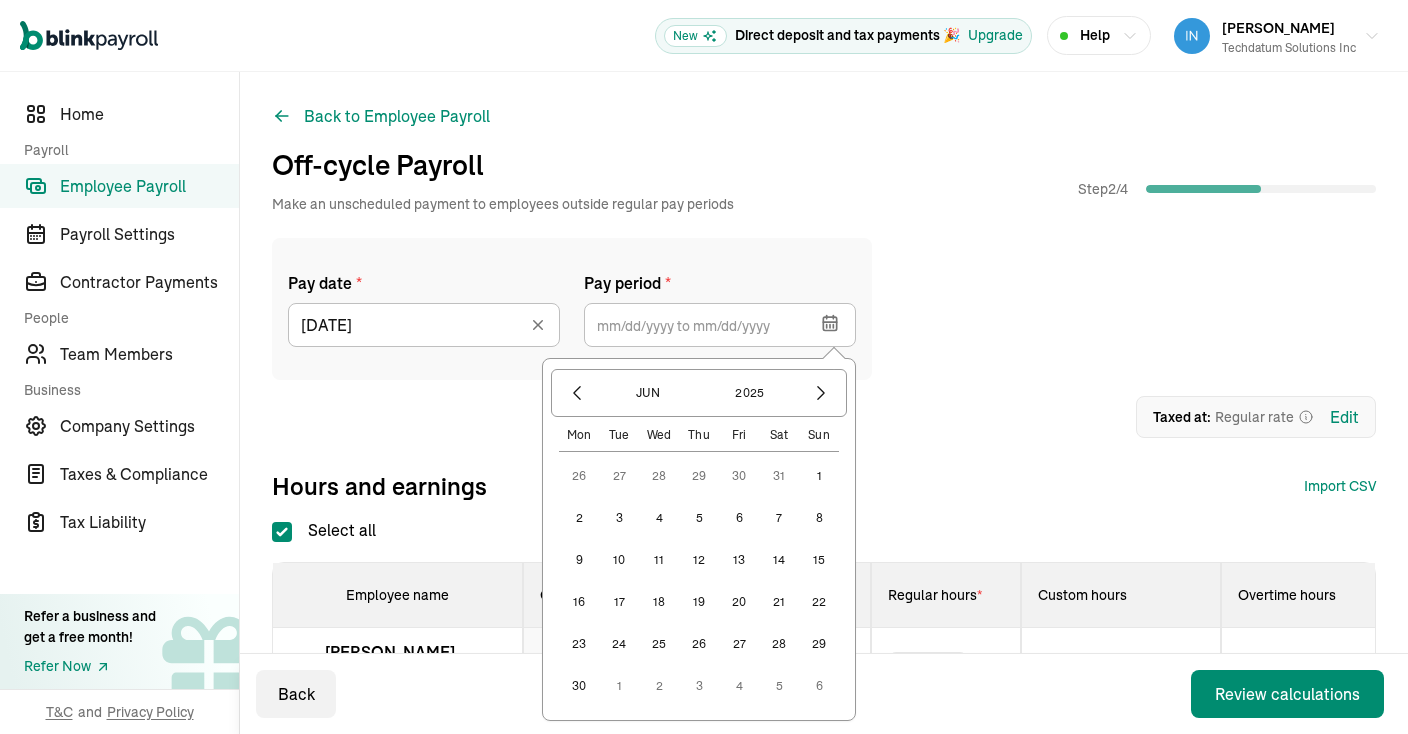 click on "1" at bounding box center [819, 476] 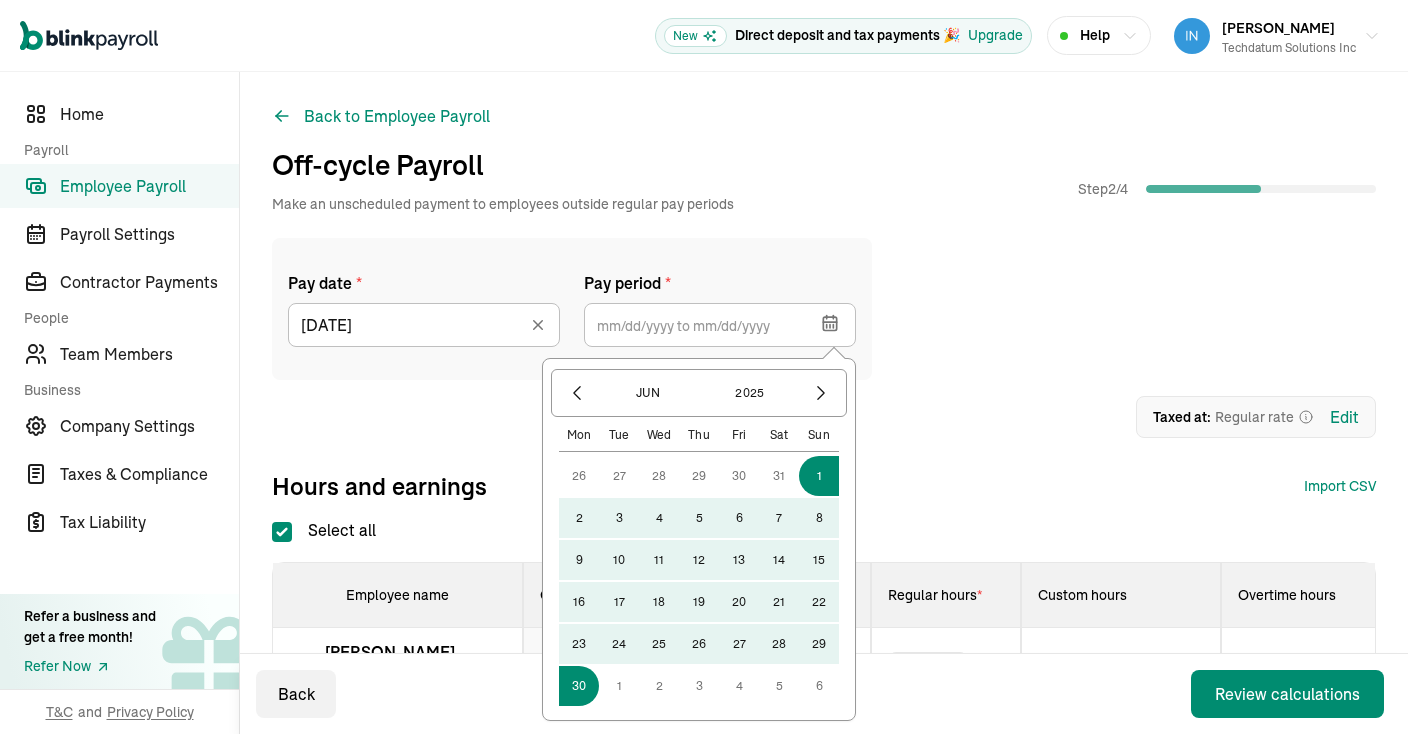 click on "30" at bounding box center [579, 686] 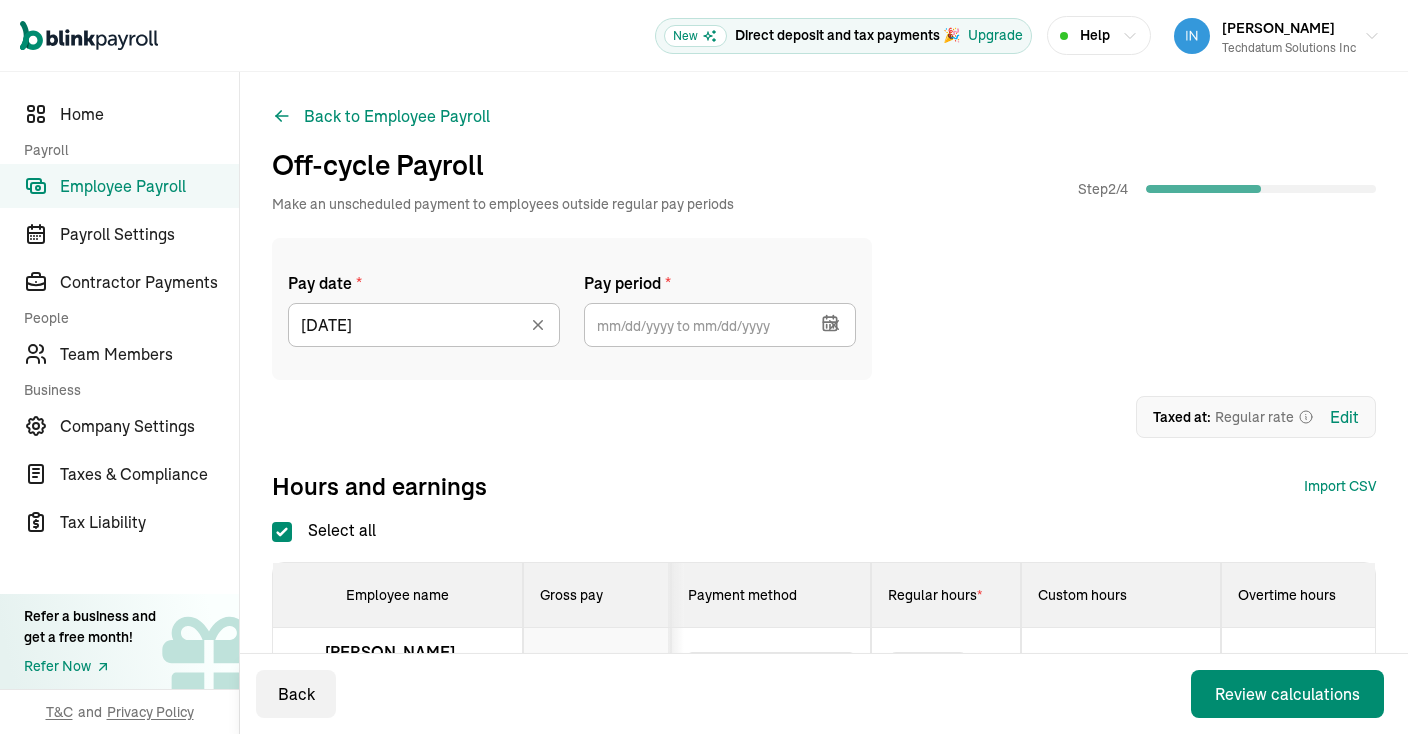 type on "[DATE] ~ [DATE]" 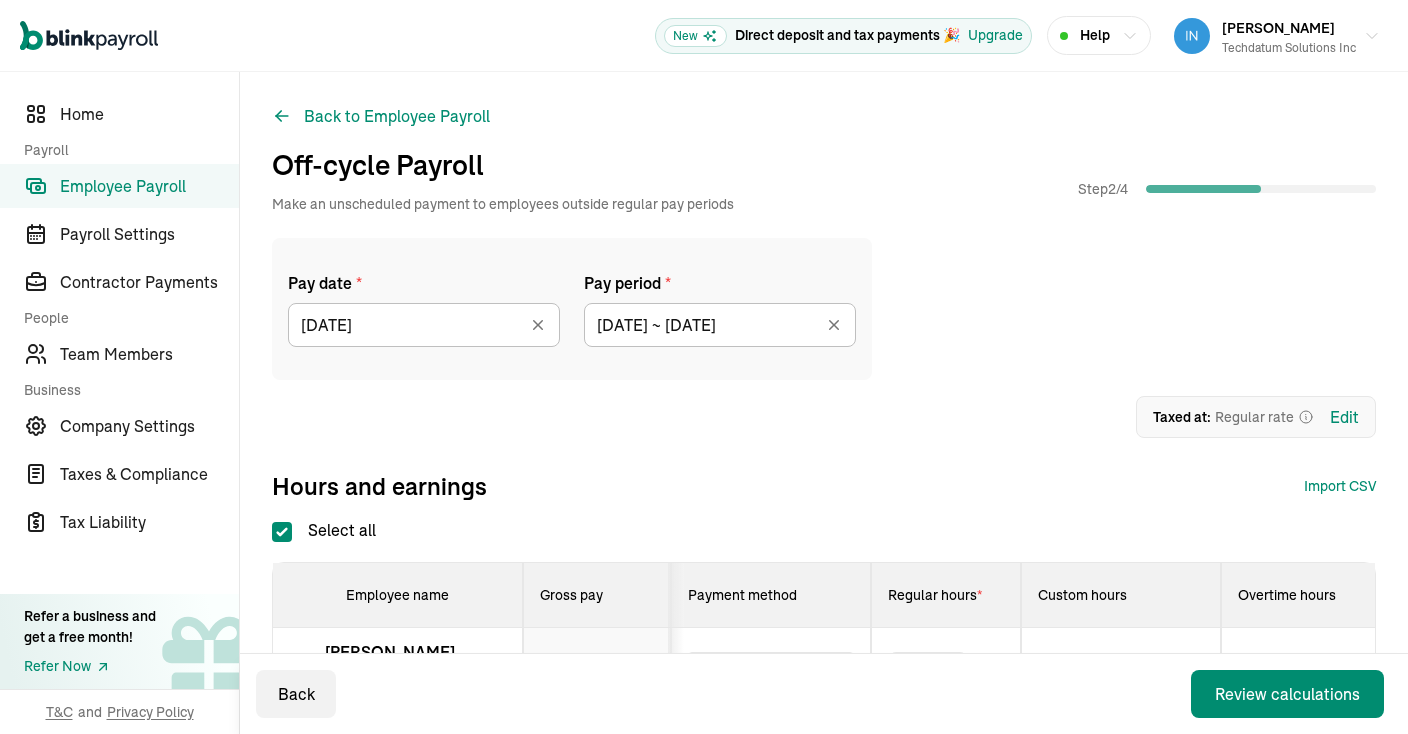 click on "Select all" at bounding box center [282, 532] 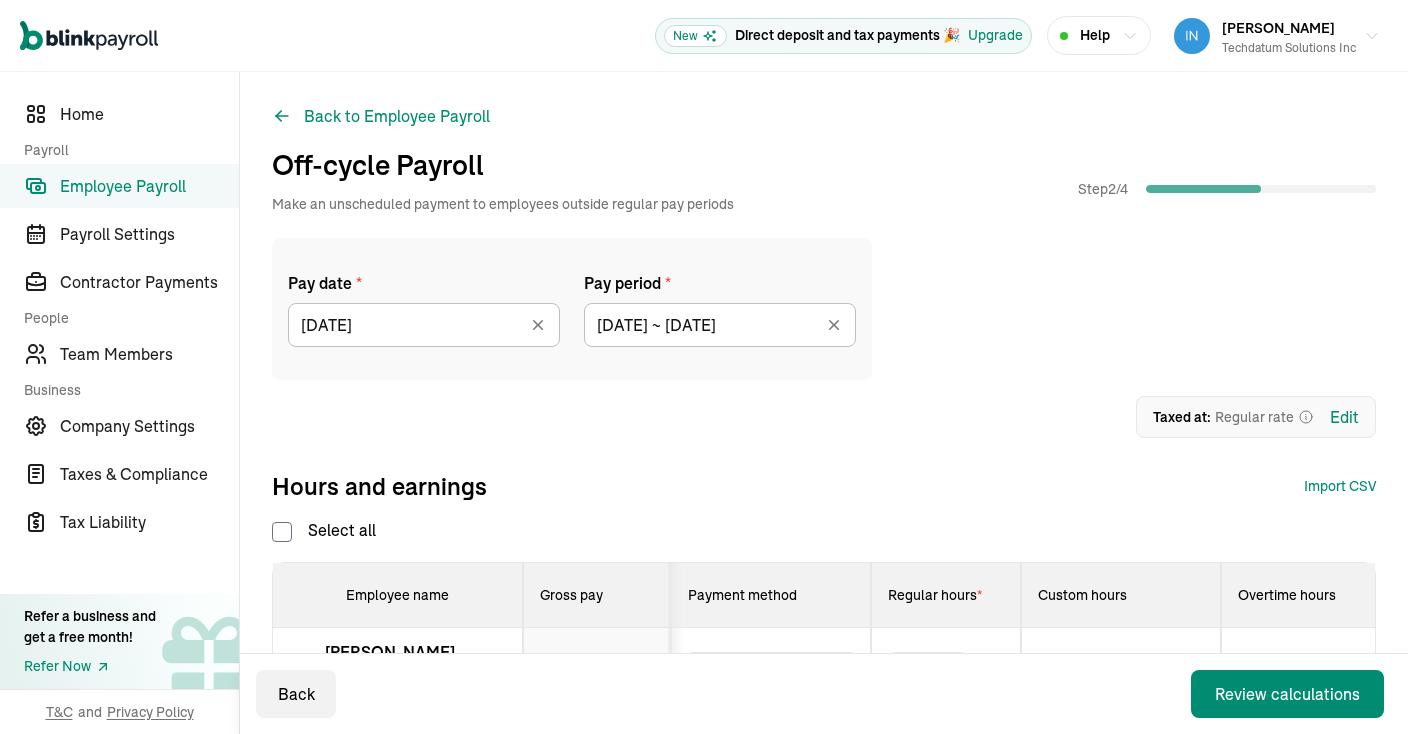 checkbox on "false" 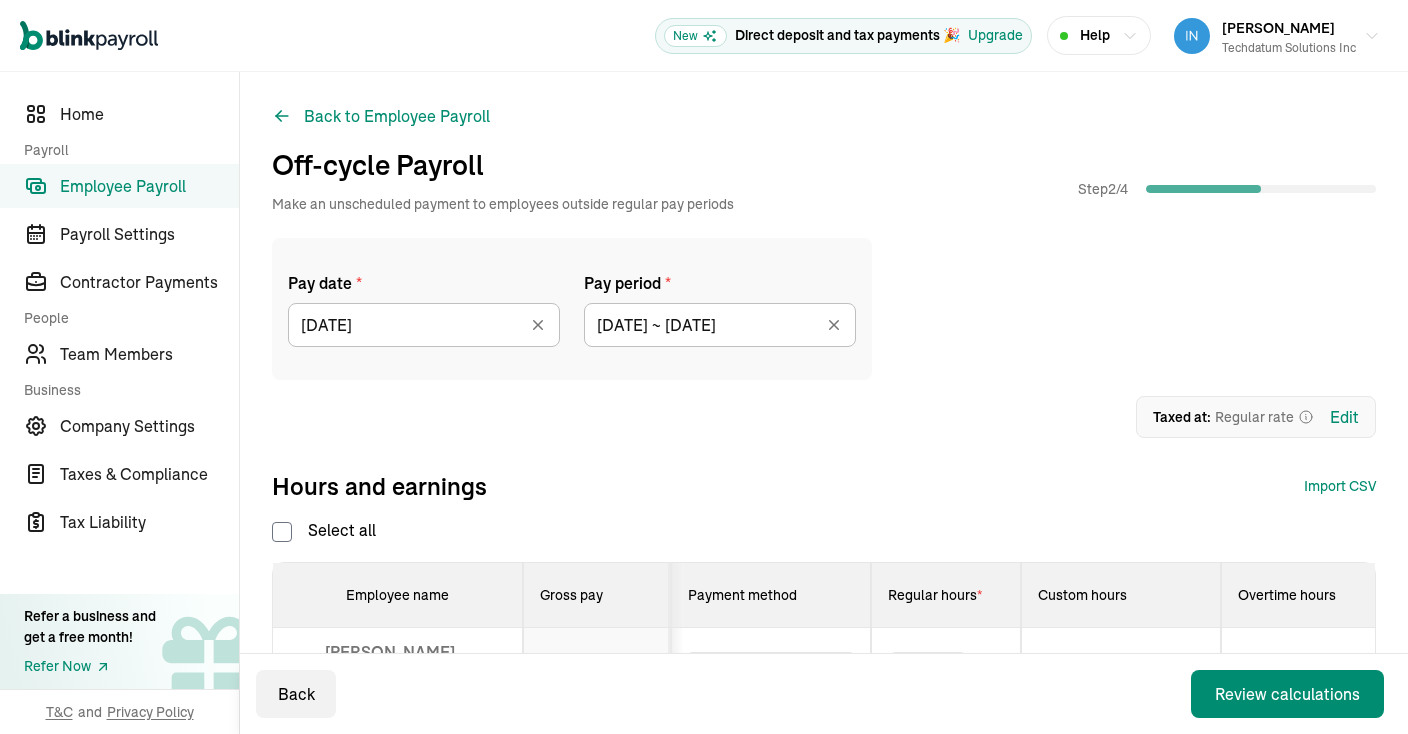 checkbox on "false" 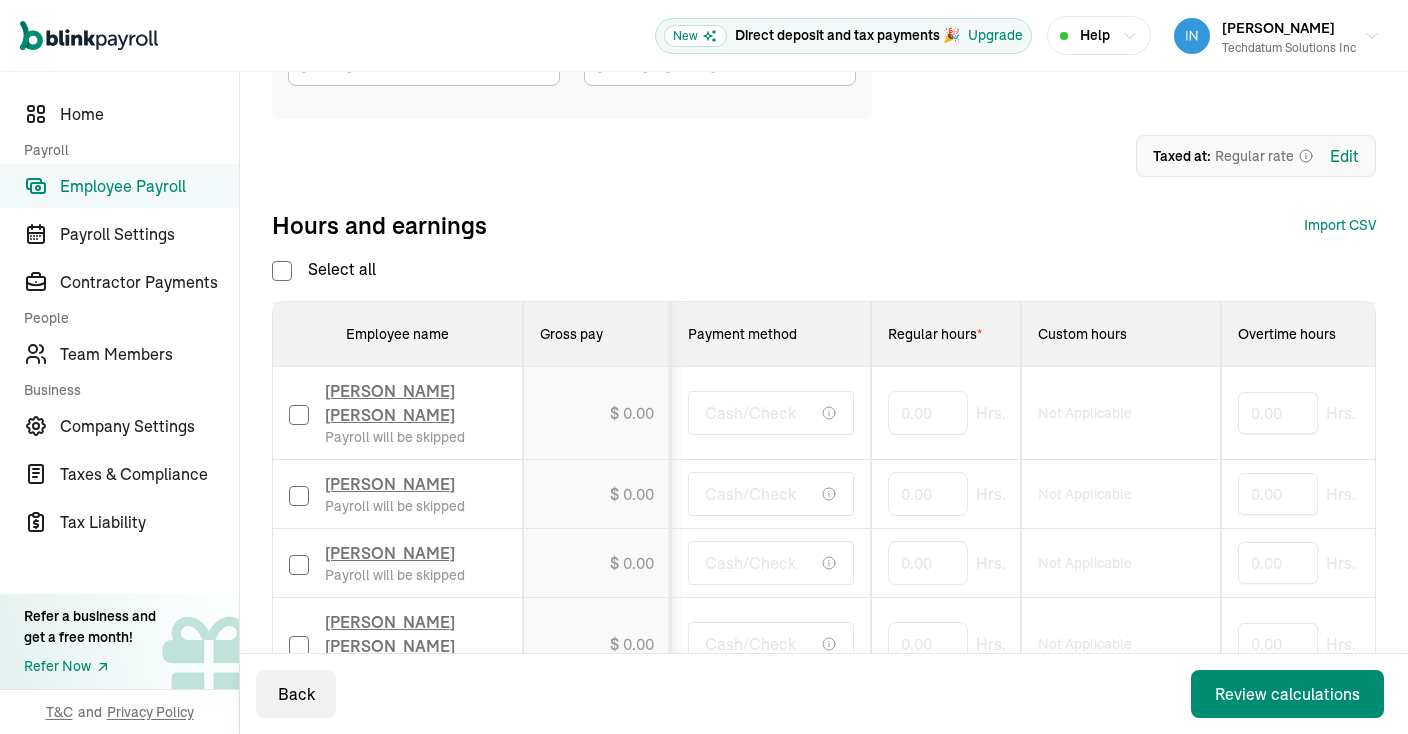 scroll, scrollTop: 268, scrollLeft: 0, axis: vertical 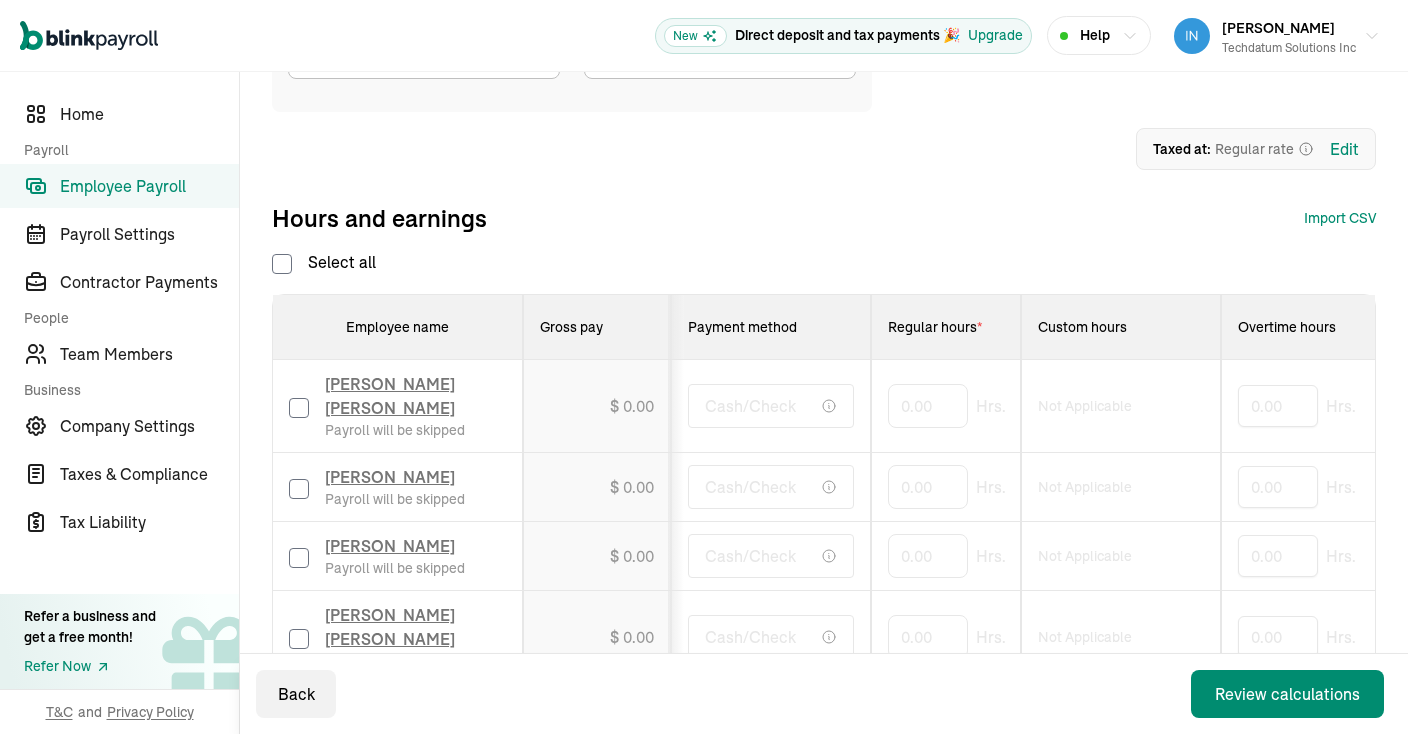 click at bounding box center (299, 406) 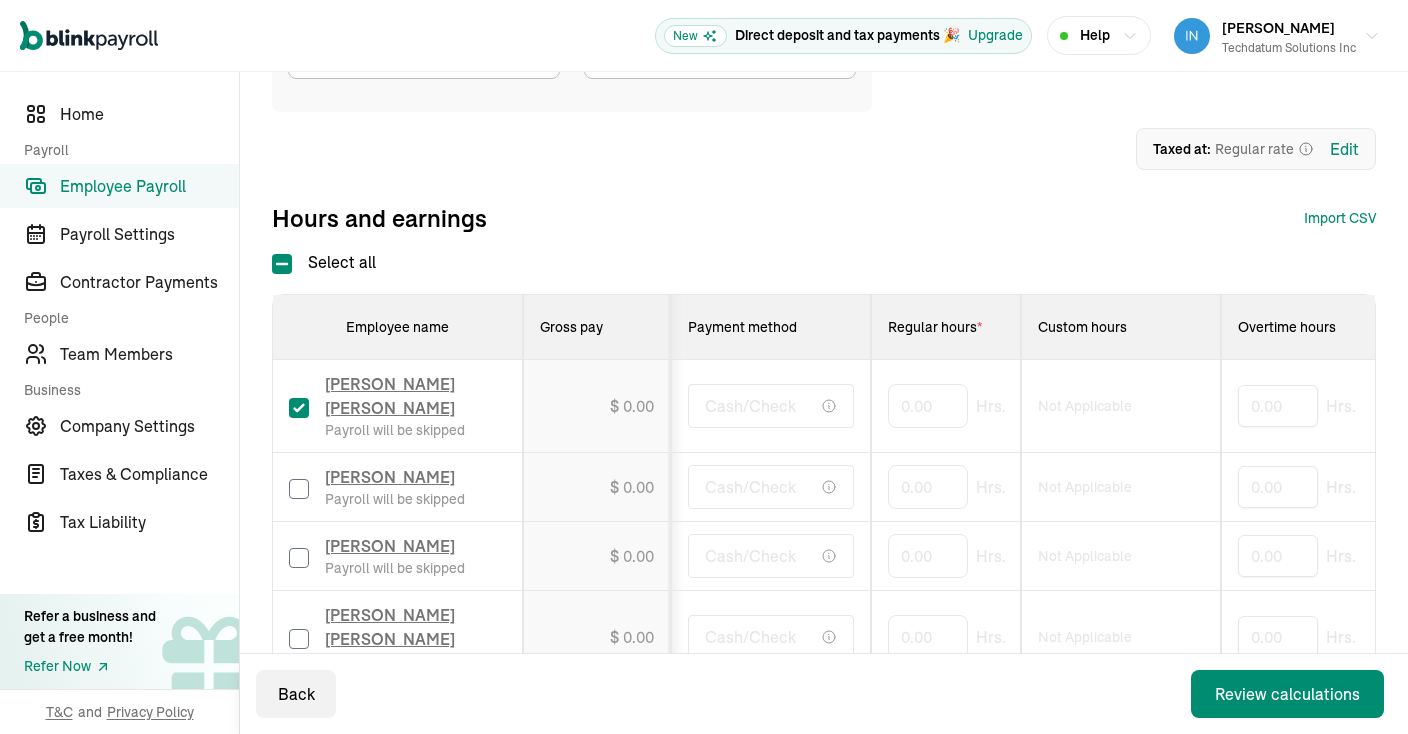 checkbox on "true" 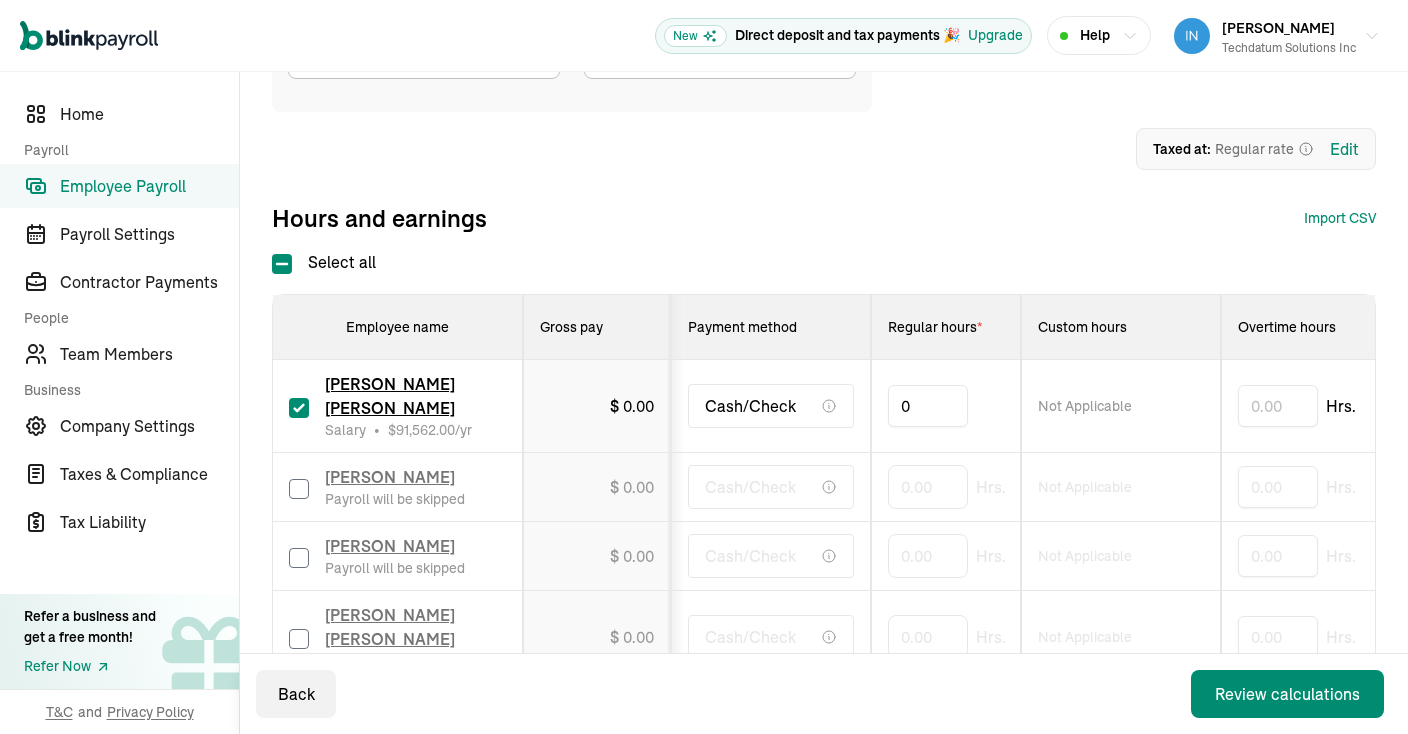 click on "0" at bounding box center [928, 406] 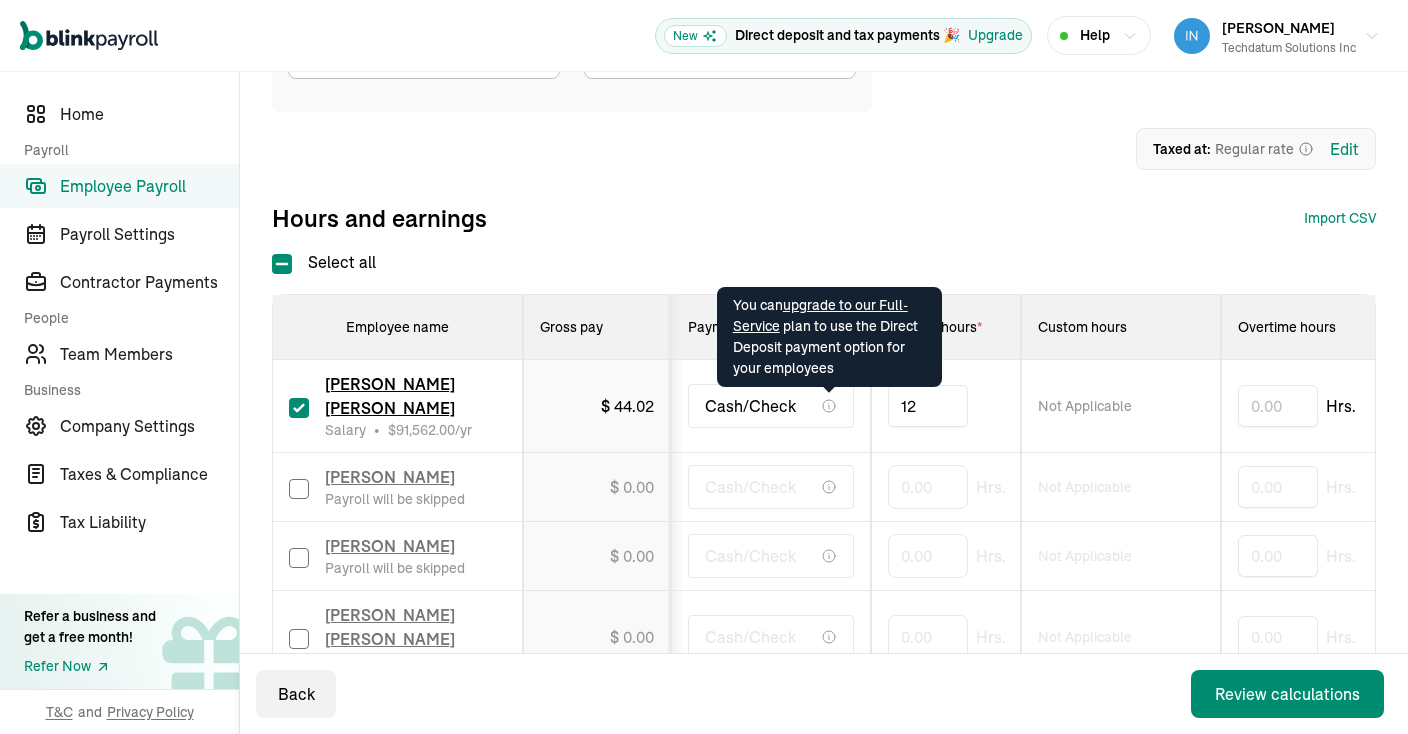 type on "128" 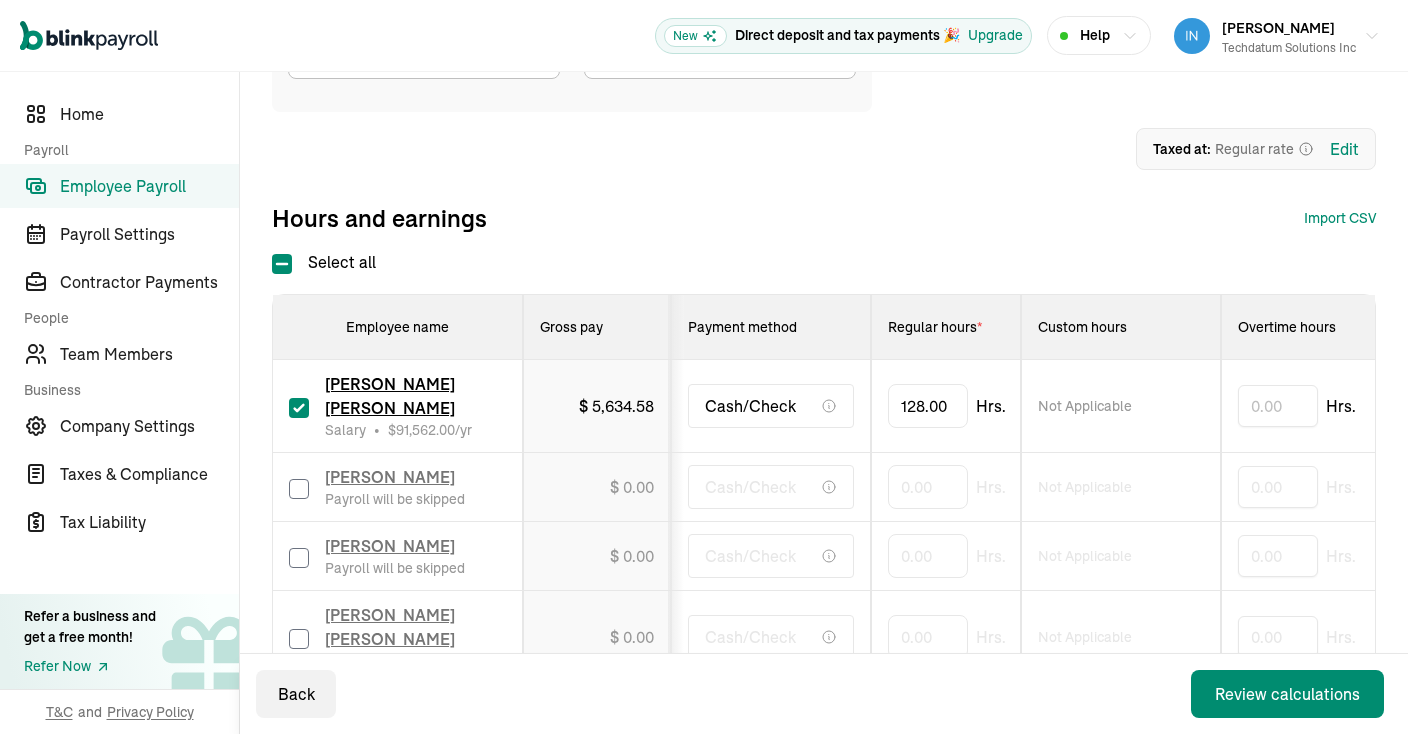 click on "Pay date * [DATE] [DATE] Mon Tue Wed Thu Fri Sat Sun 30 1 2 3 4 5 6 7 8 9 10 11 12 13 14 15 16 17 18 19 20 21 22 23 24 25 26 27 28 29 30 31 1 2 3 4 5 6 7 8 9 10 Pay period * [DATE] ~ [DATE] [DATE] Mon Tue Wed Thu Fri Sat Sun 26 27 28 29 30 31 1 2 3 4 5 6 7 8 9 10 11 12 13 14 15 16 17 18 19 20 21 22 23 24 25 26 27 28 29 30 1 2 3 4 5 6 1 Upload 2 Map Columns 3 Map Employees Drop your file here  or Browse files Expected Column Required Employee Name Regular Hours Overtime Hours Double Overtime Hours Severance Commission Bonus Paycheck Tips One-Time-deductions Reimbursement Download Template Taxed at: regular   rate Edit Hours and earnings Import CSV 1 Upload 2 Map Columns 3 Map Employees Drop your file here  or Browse files Expected Column Required Employee Name Regular Hours Overtime Hours Double Overtime Hours Severance Commission Bonus Paycheck Tips One-Time-deductions Reimbursement Download Template" at bounding box center (824, 102) 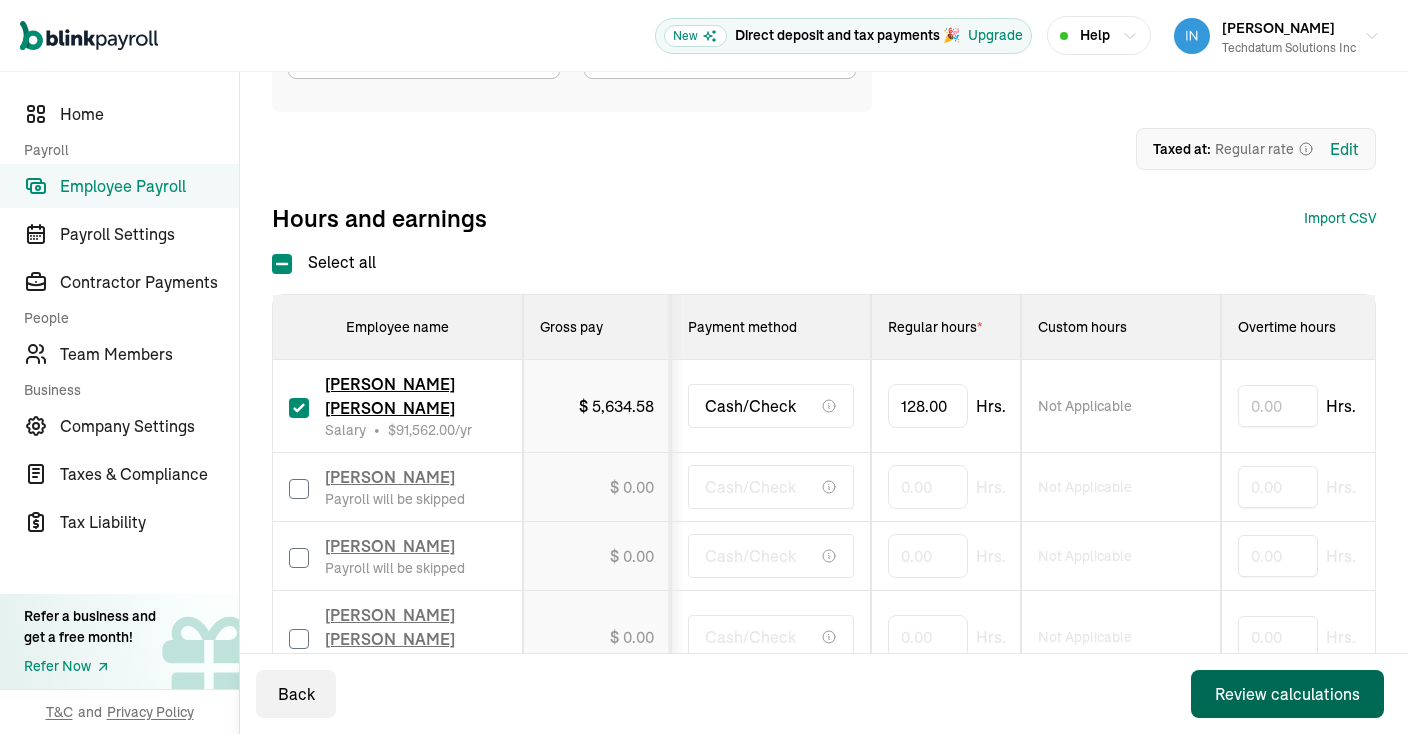 click on "Review calculations" at bounding box center [1287, 694] 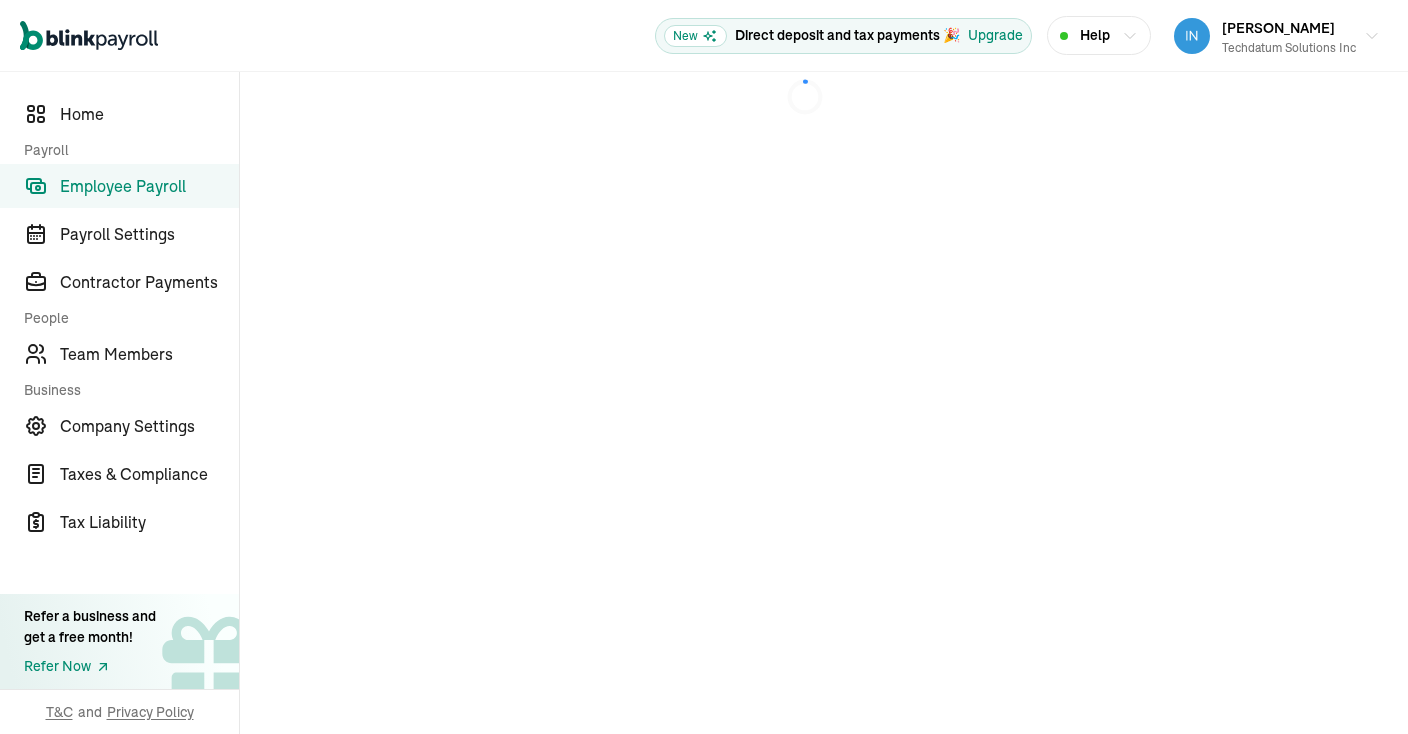 scroll, scrollTop: 0, scrollLeft: 0, axis: both 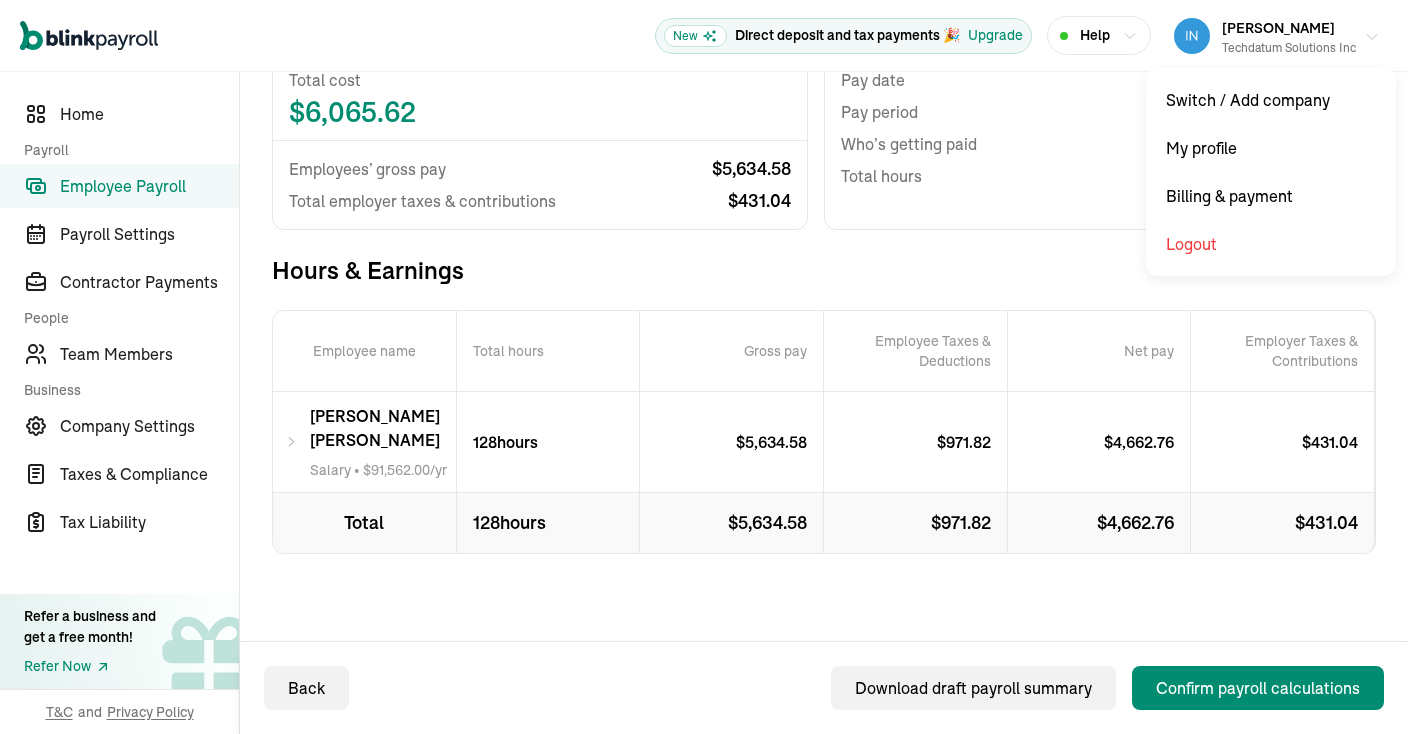 click on "[PERSON_NAME] Techdatum Solutions Inc" at bounding box center (1277, 36) 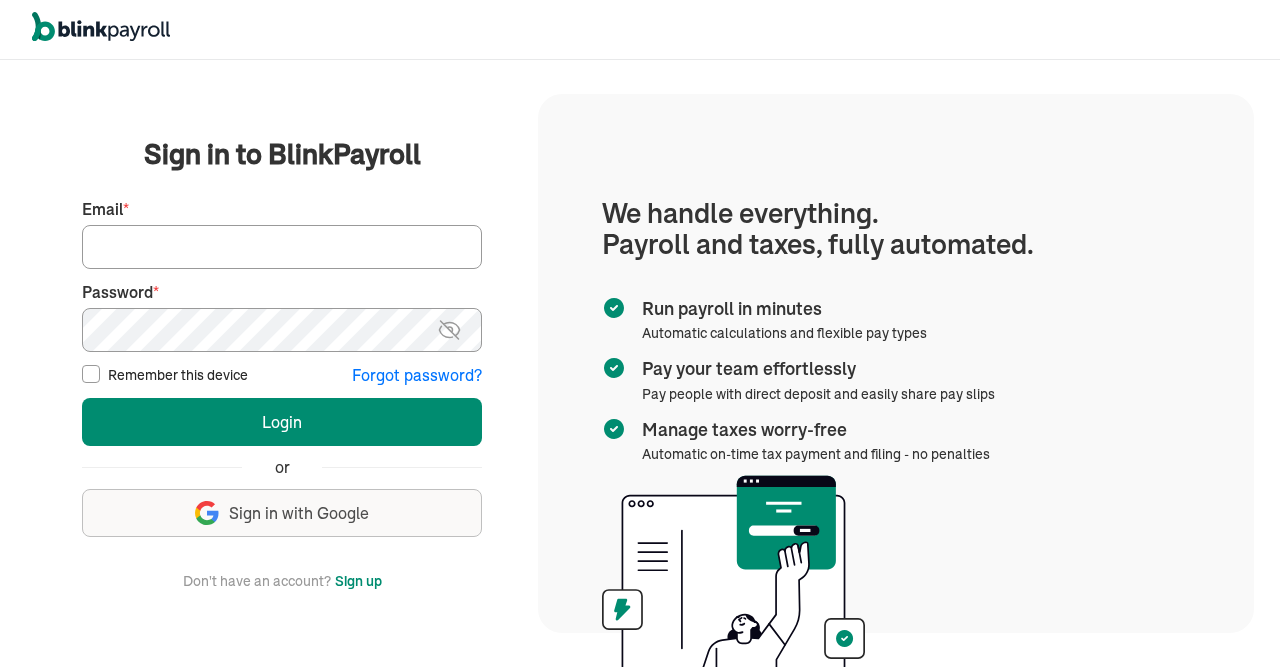 scroll, scrollTop: 0, scrollLeft: 0, axis: both 